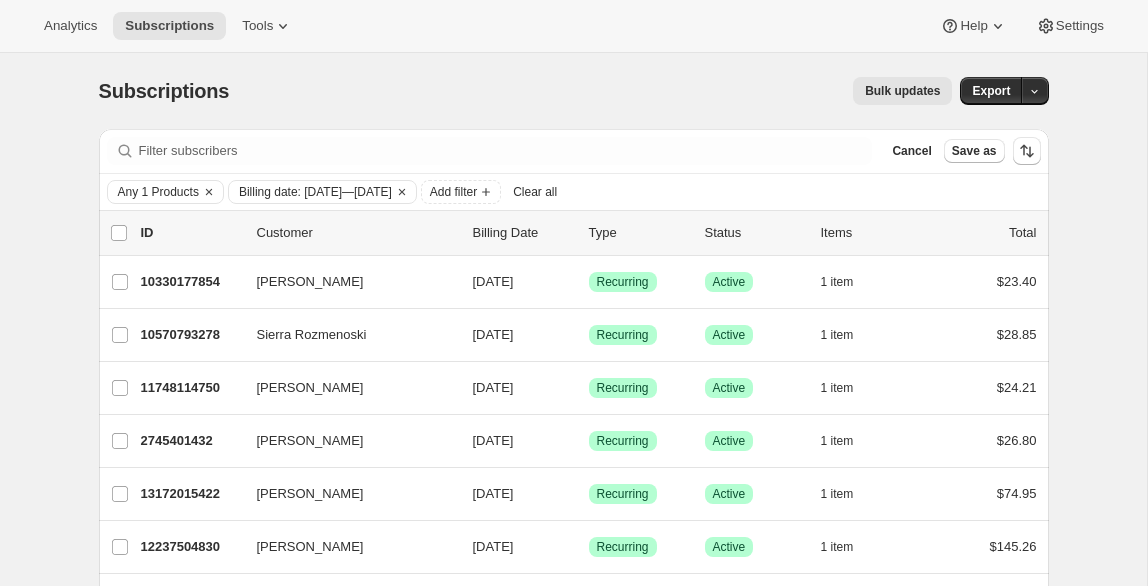 scroll, scrollTop: 0, scrollLeft: 0, axis: both 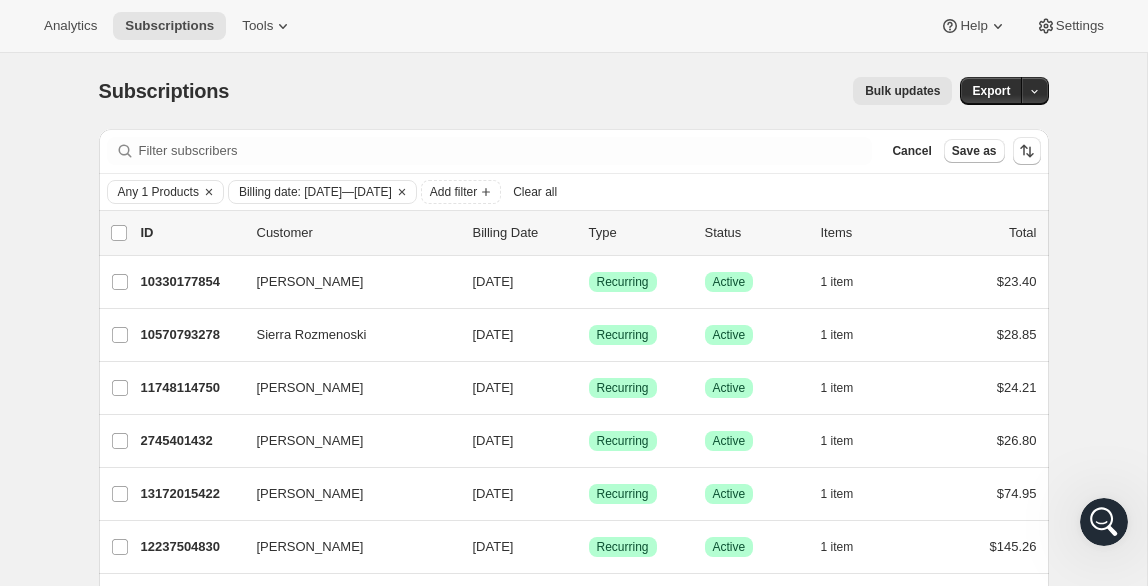 click 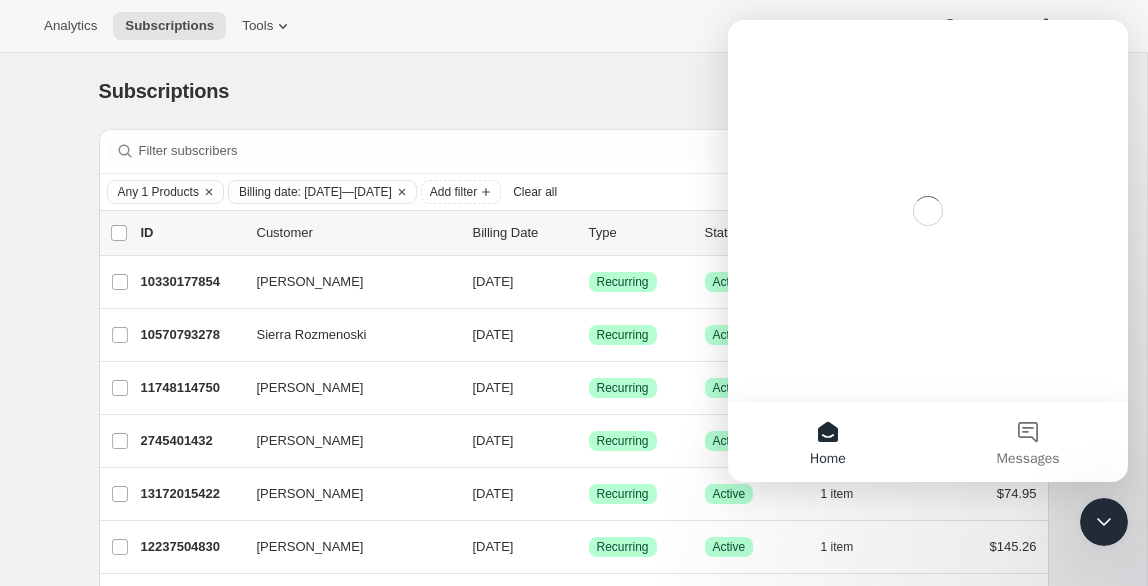 scroll, scrollTop: 0, scrollLeft: 0, axis: both 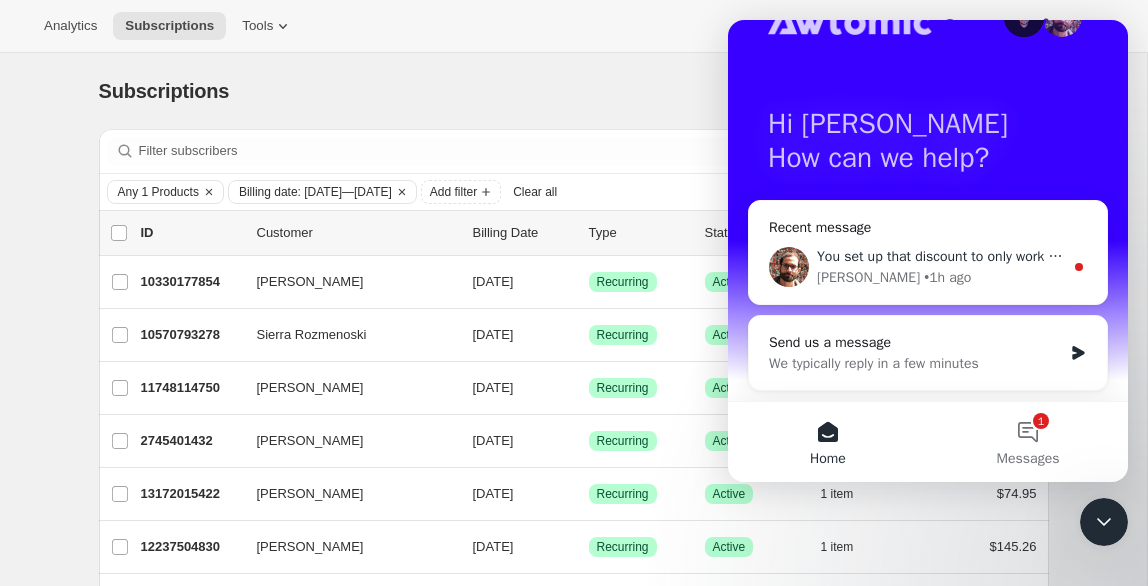 click on "You set up that discount to only work on one-time purchases" at bounding box center [1003, 256] 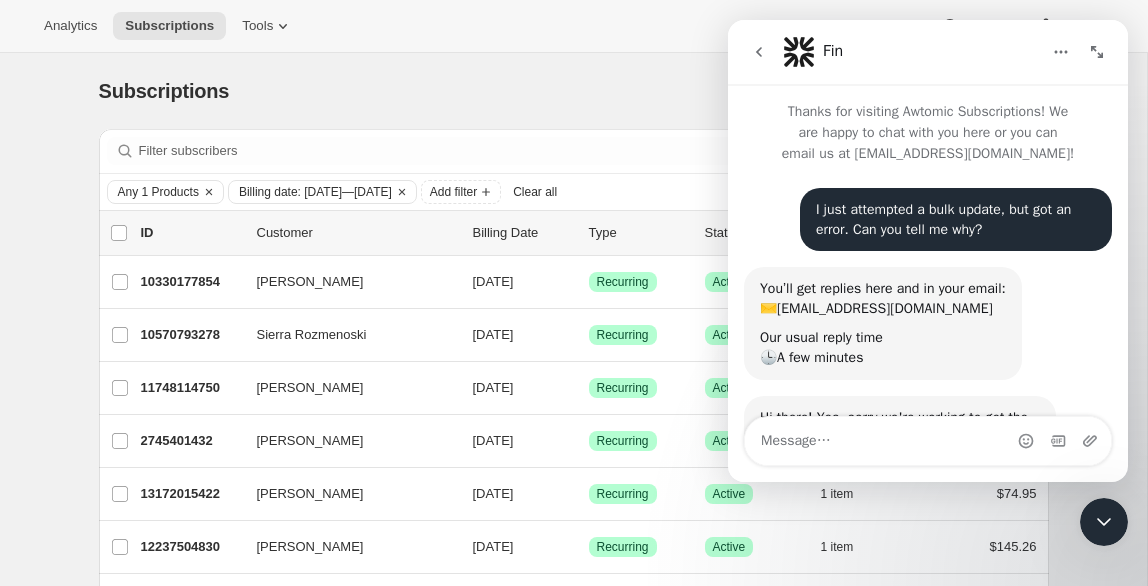 scroll, scrollTop: 3, scrollLeft: 0, axis: vertical 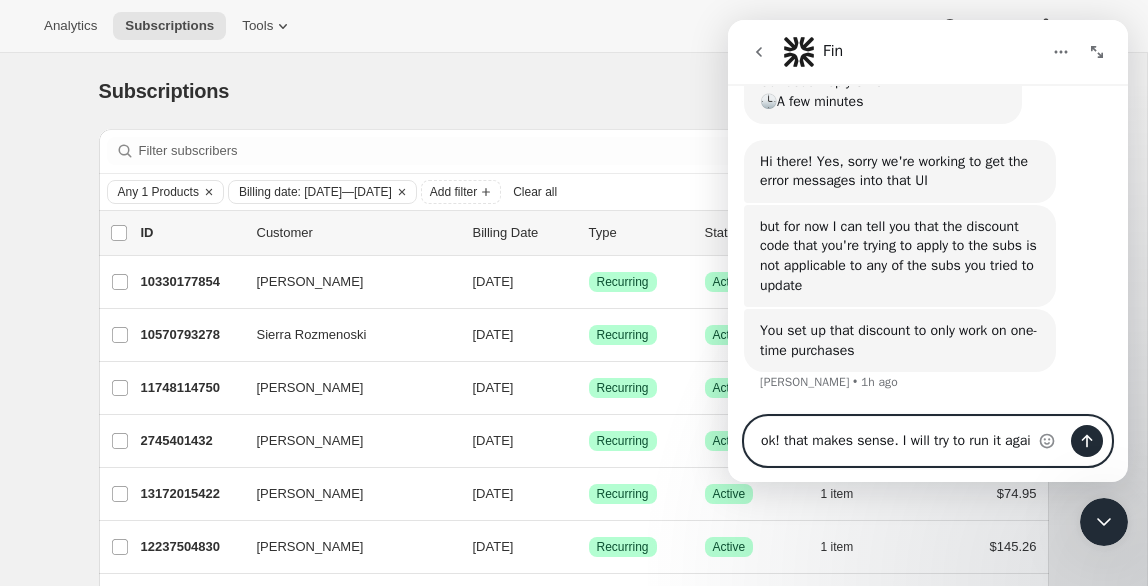 type on "ok! that makes sense. I will try to run it again" 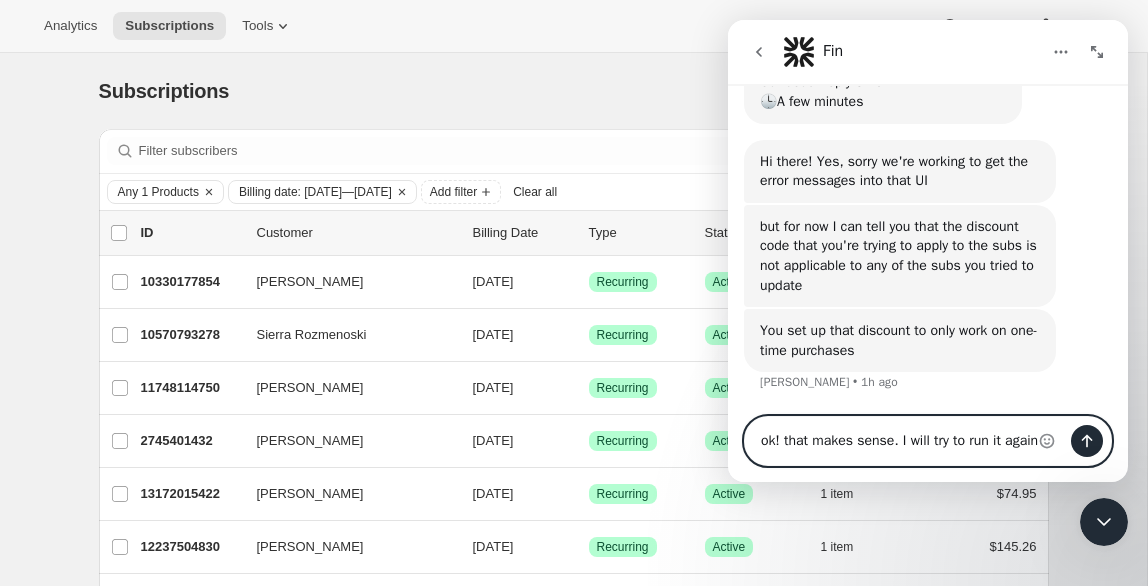 type 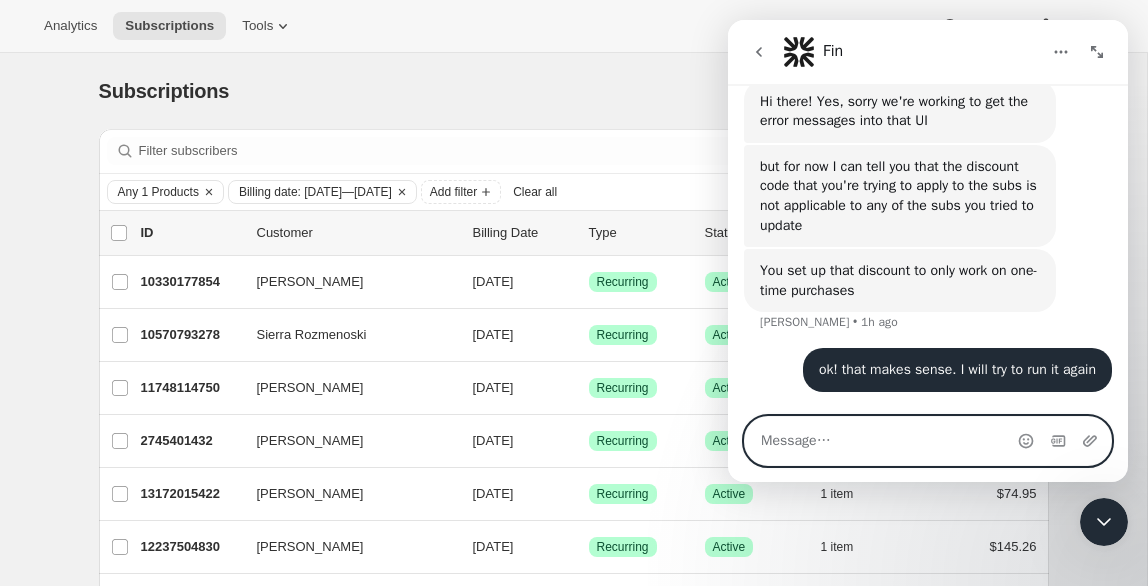 scroll, scrollTop: 332, scrollLeft: 0, axis: vertical 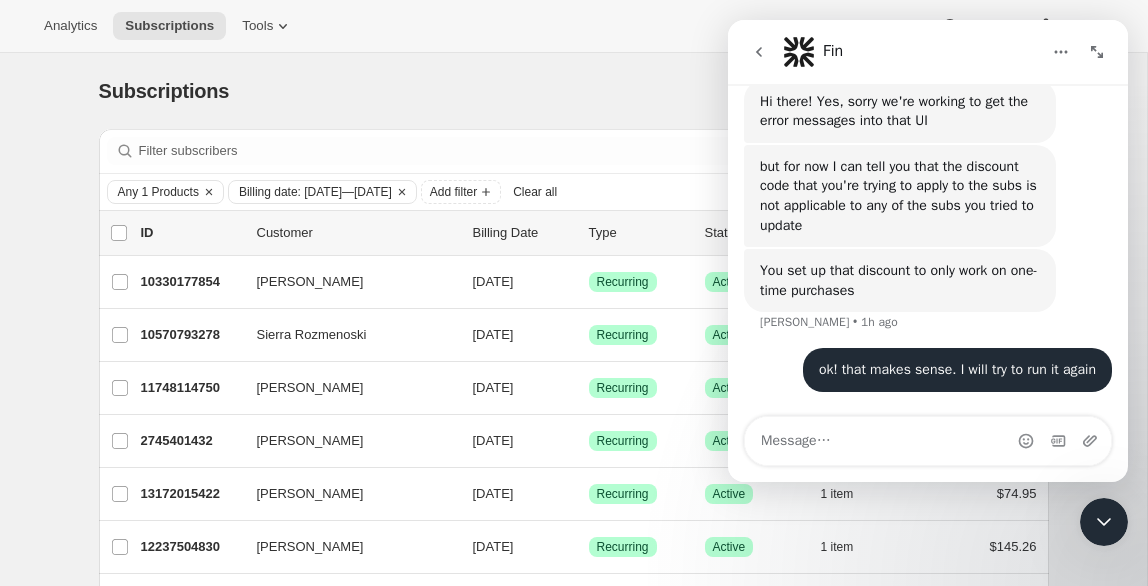 click 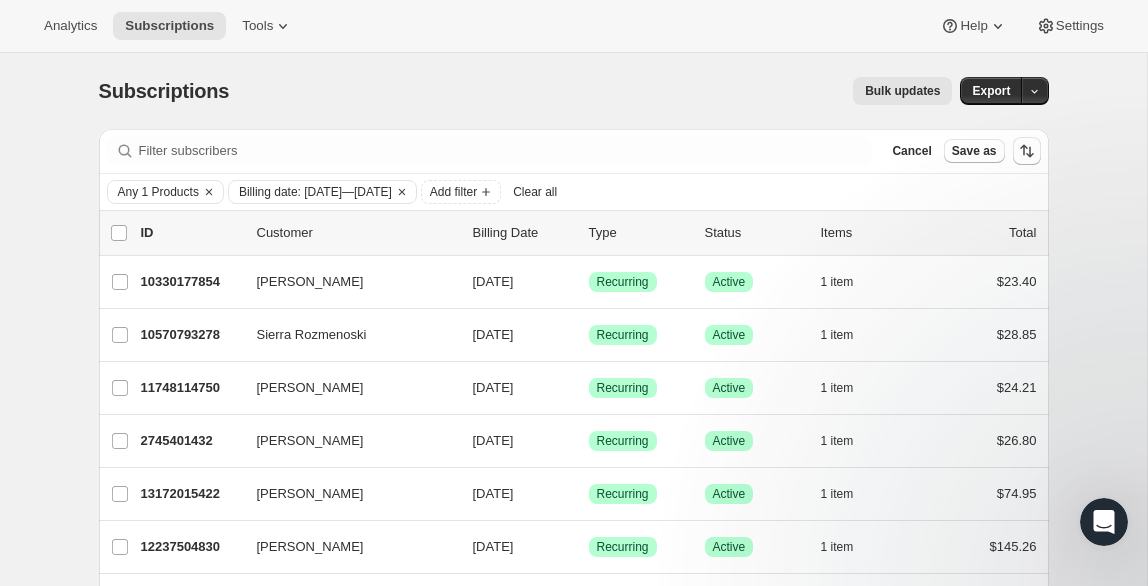 scroll, scrollTop: 0, scrollLeft: 0, axis: both 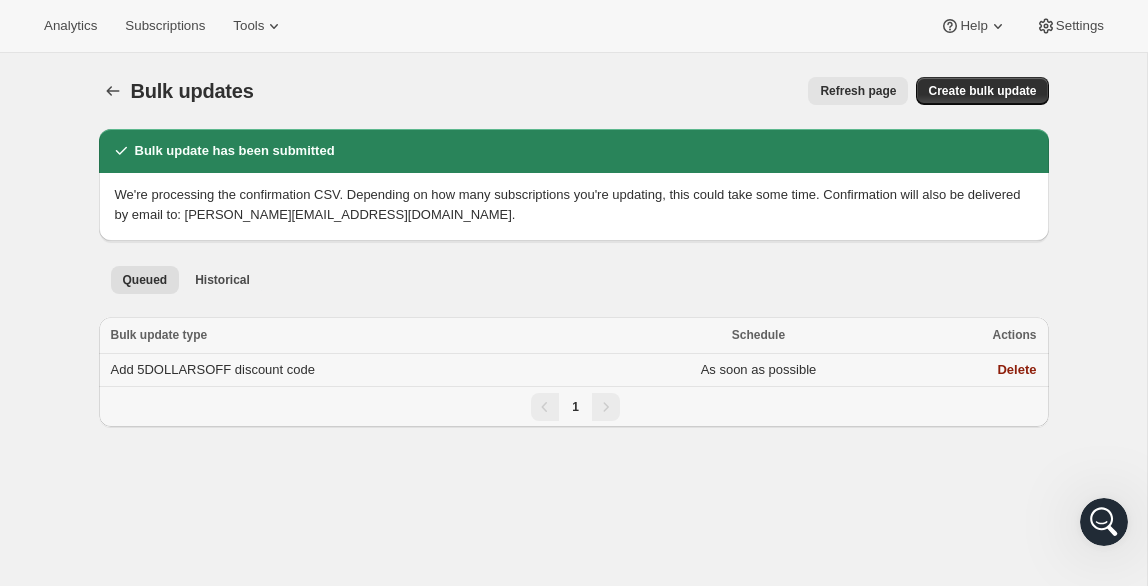 click on "Add 5DOLLARSOFF discount code" at bounding box center (213, 369) 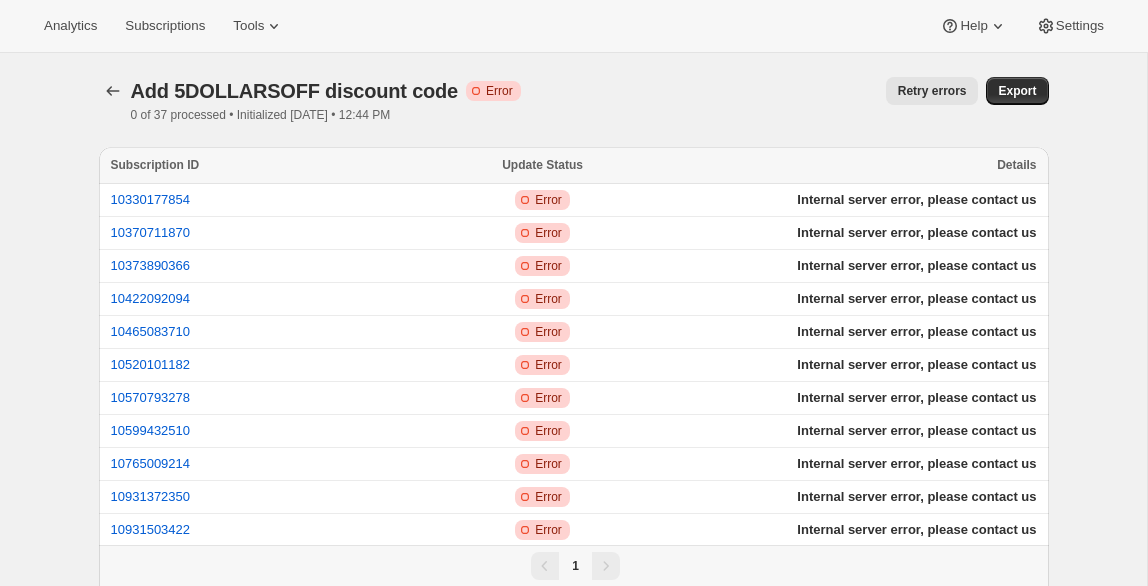 scroll, scrollTop: 599, scrollLeft: 0, axis: vertical 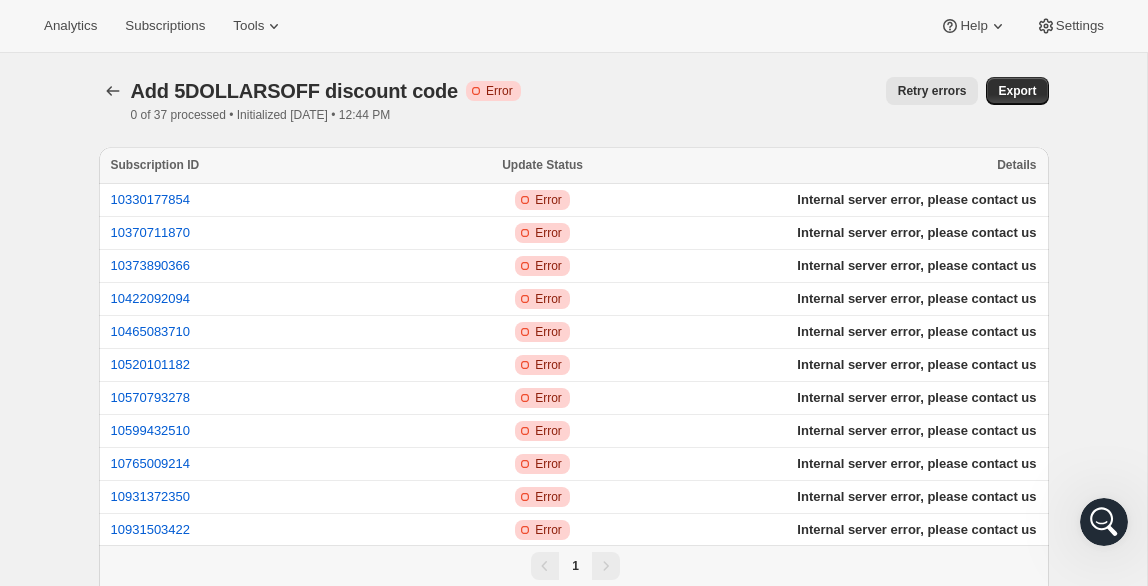 click on "Retry errors" at bounding box center [932, 91] 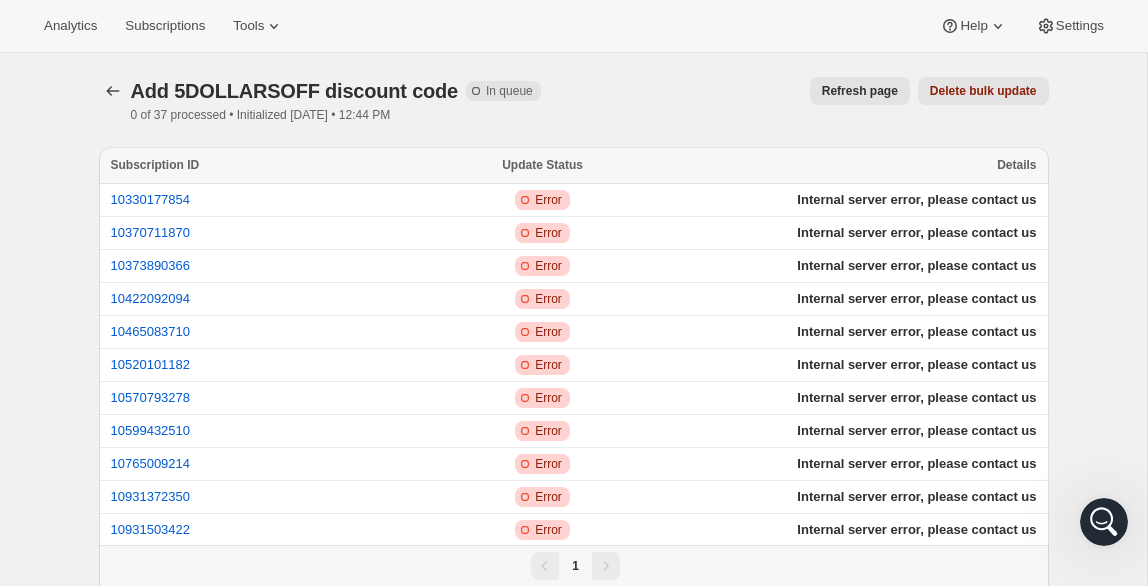click on "Refresh page" at bounding box center [860, 91] 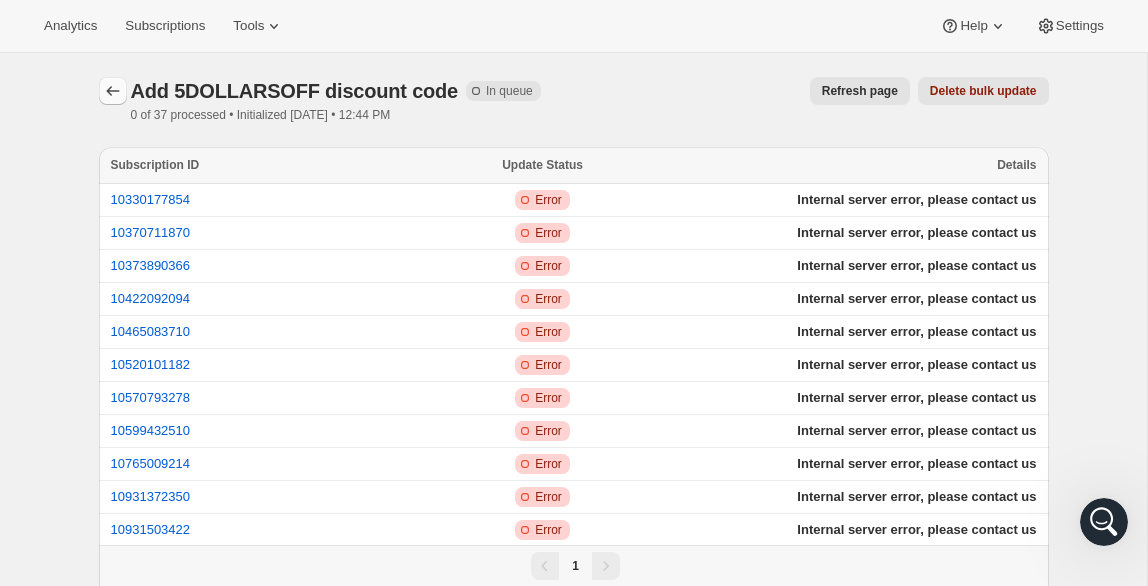 click 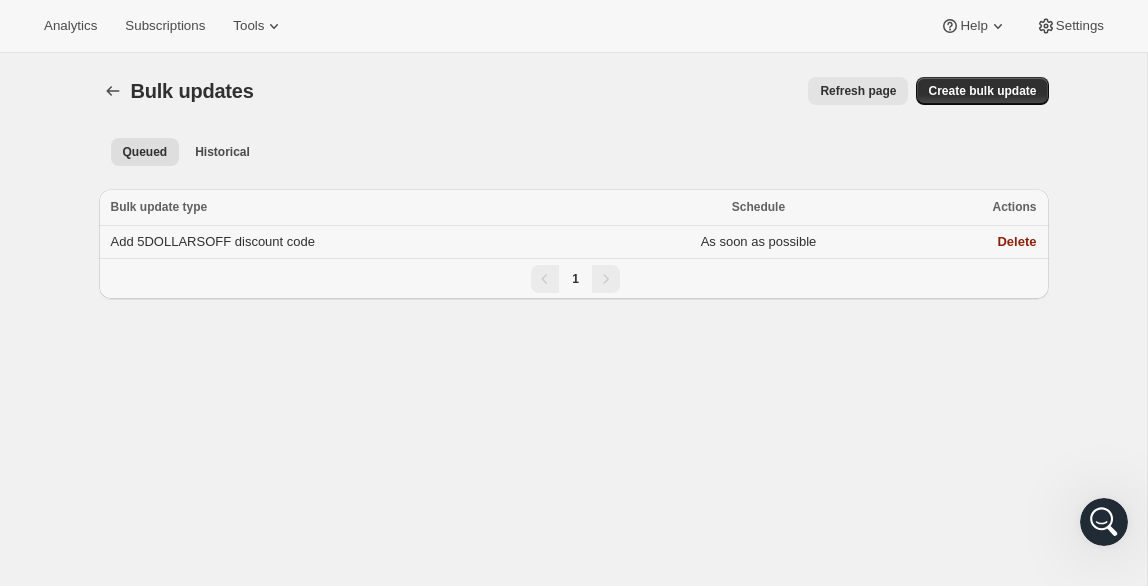 click on "Add 5DOLLARSOFF discount code" at bounding box center [213, 241] 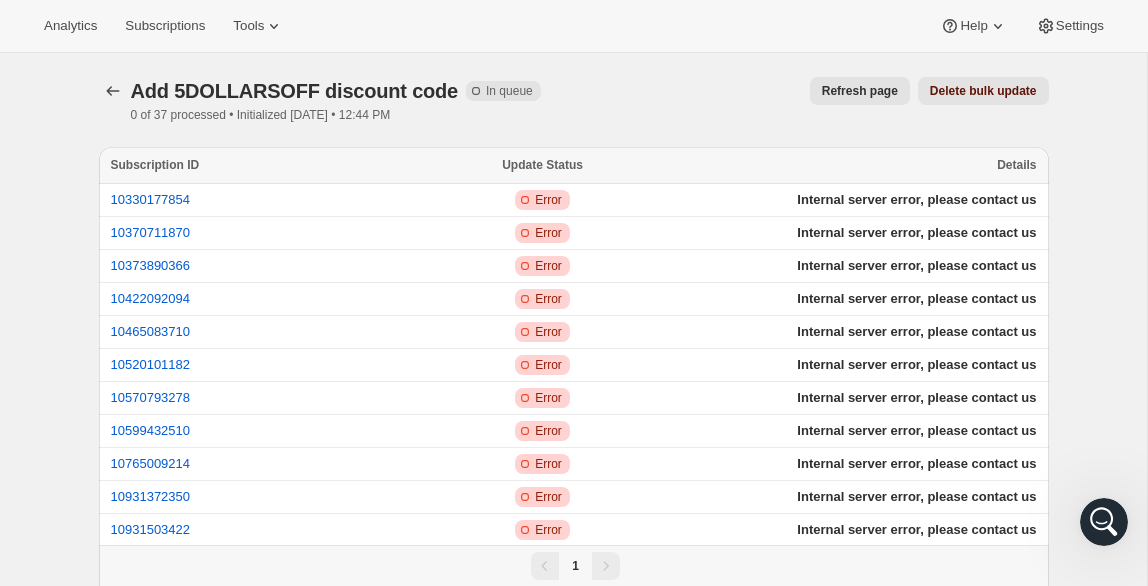 click on "Delete bulk update" at bounding box center [983, 91] 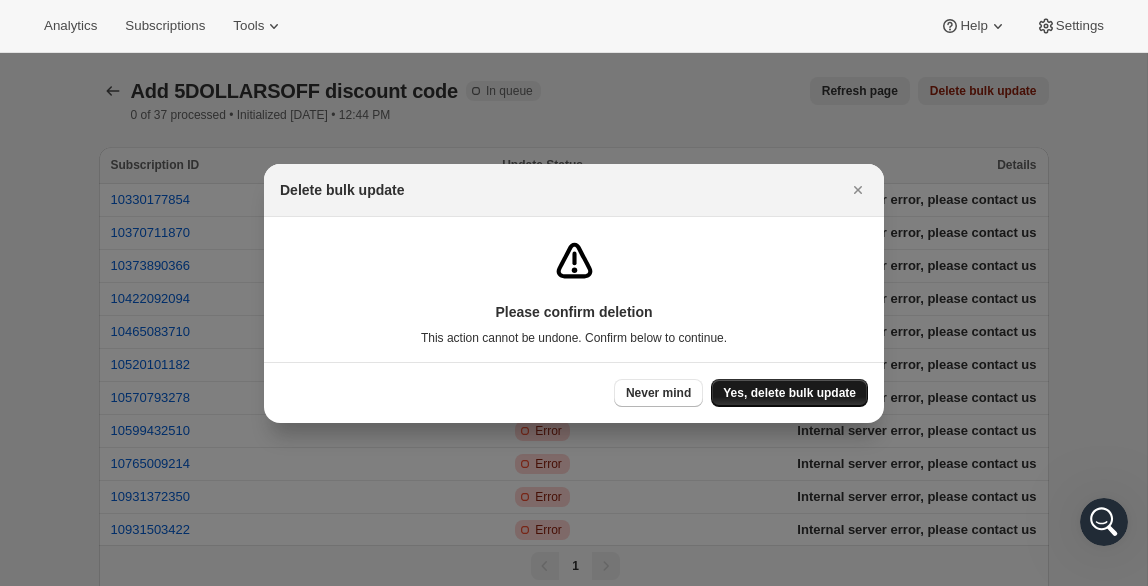 click on "Yes, delete bulk update" at bounding box center (789, 393) 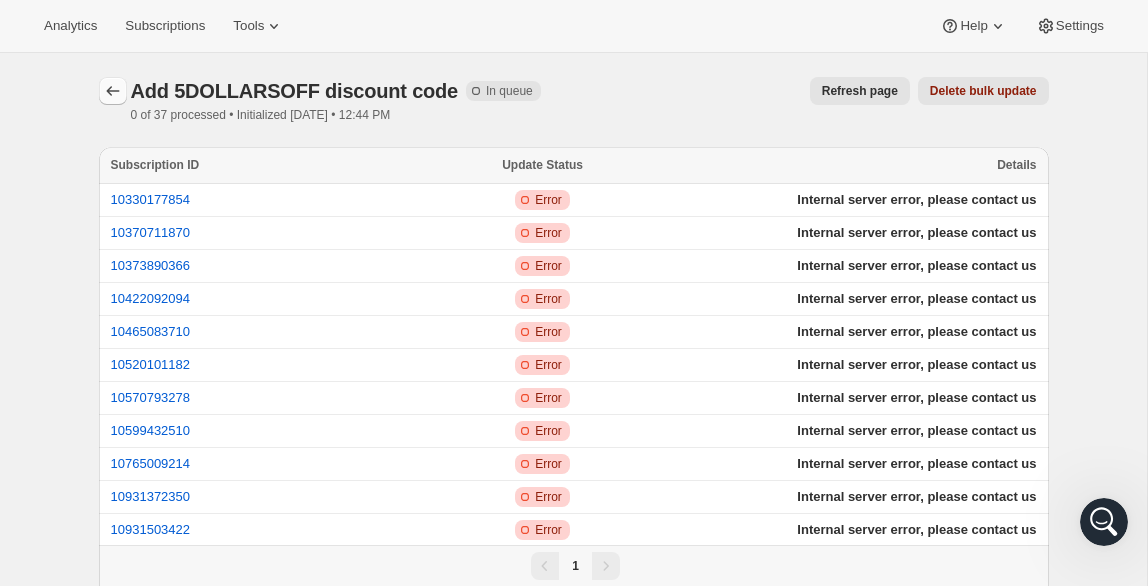 click at bounding box center (113, 91) 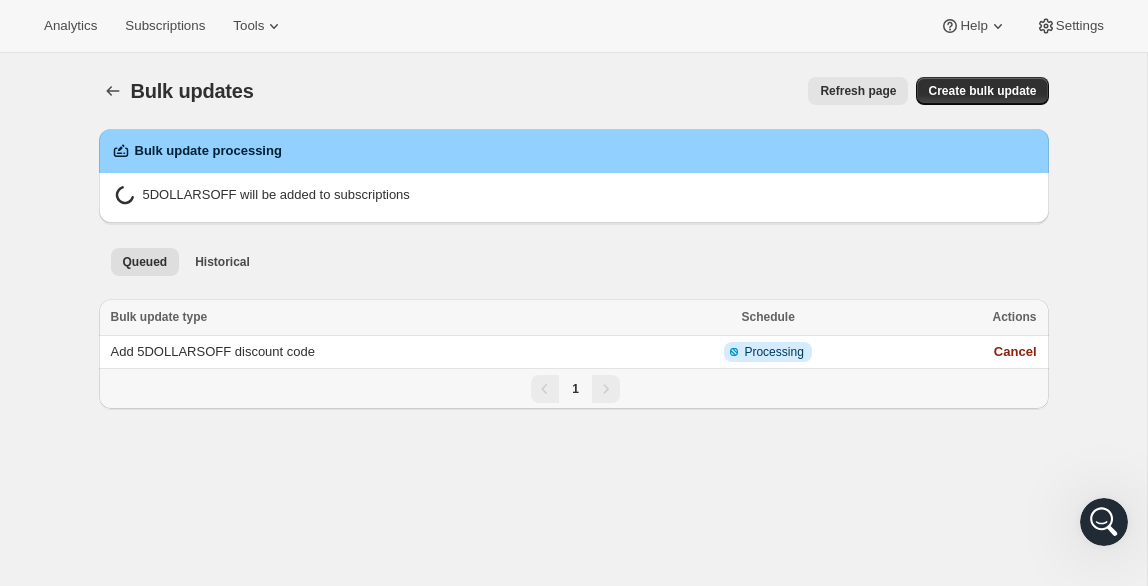 click on "5DOLLARSOFF will be added to subscriptions" at bounding box center [574, 198] 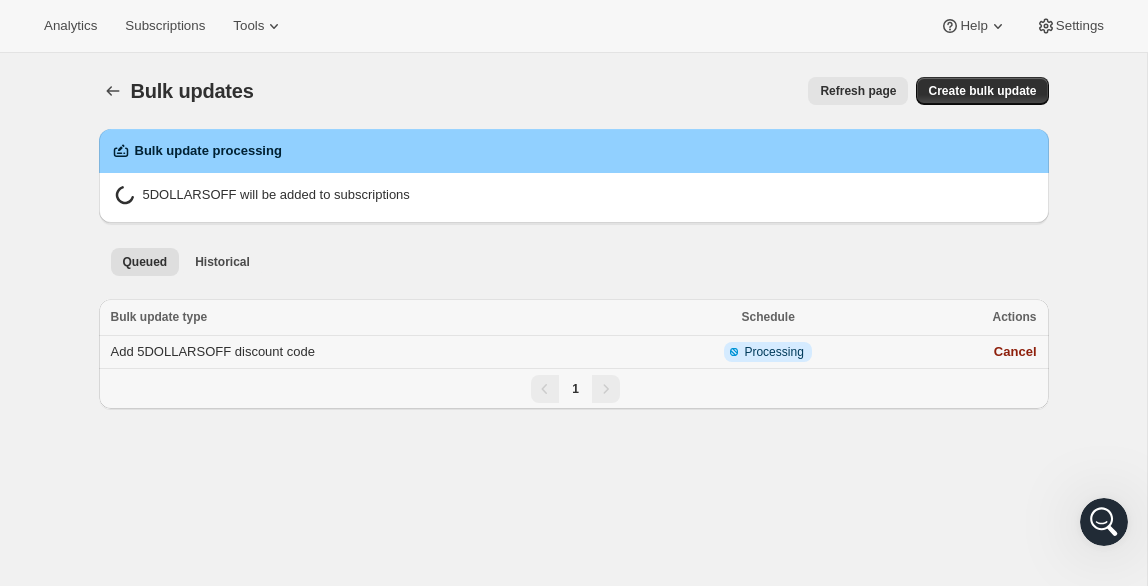 click on "Add 5DOLLARSOFF discount code" at bounding box center [213, 351] 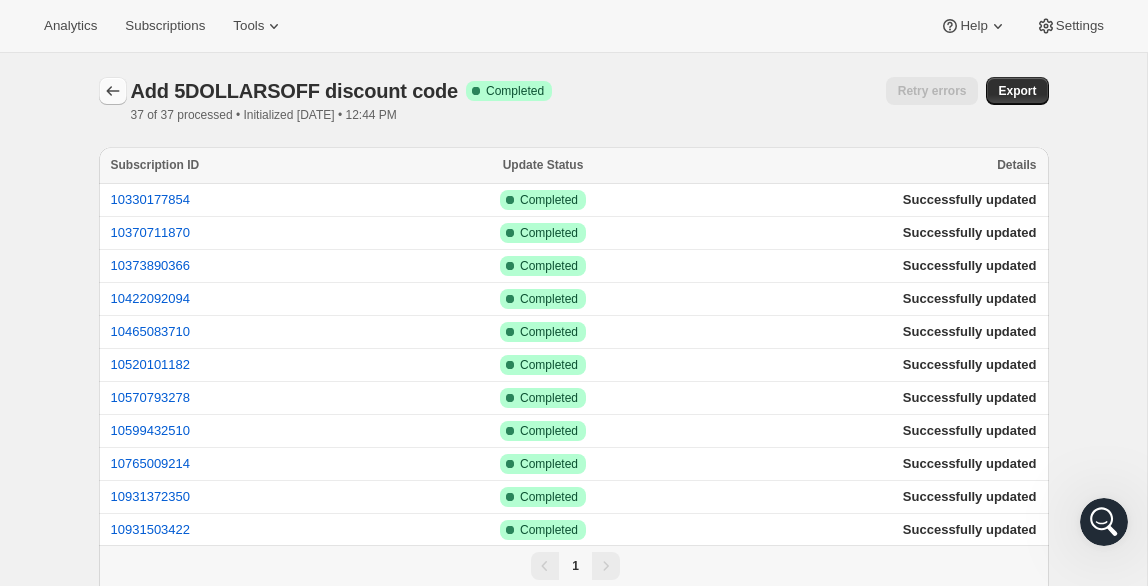 click 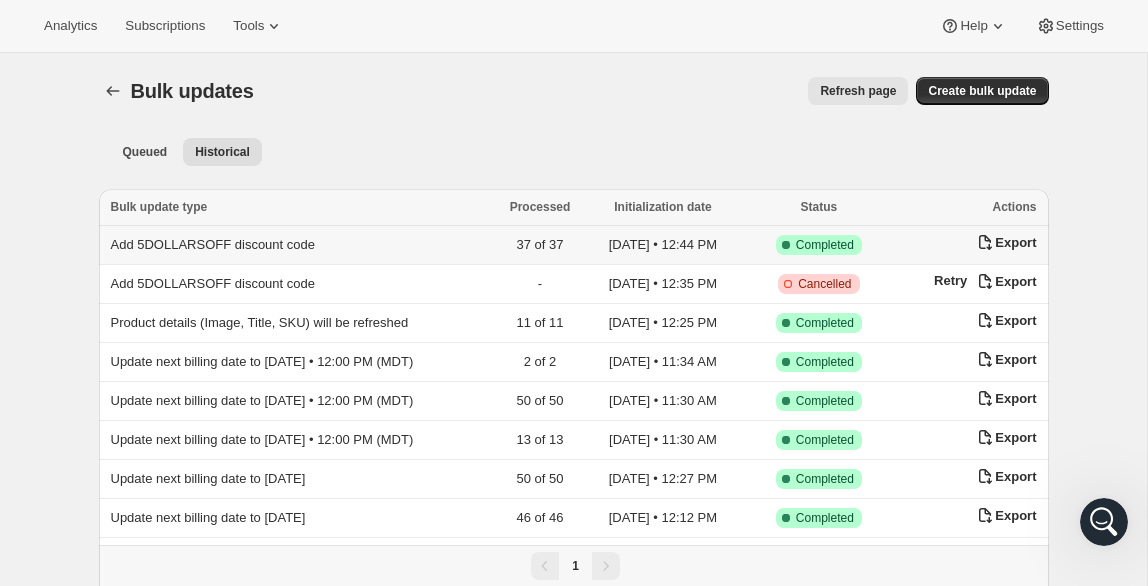 click on "Add 5DOLLARSOFF discount code" at bounding box center [295, 245] 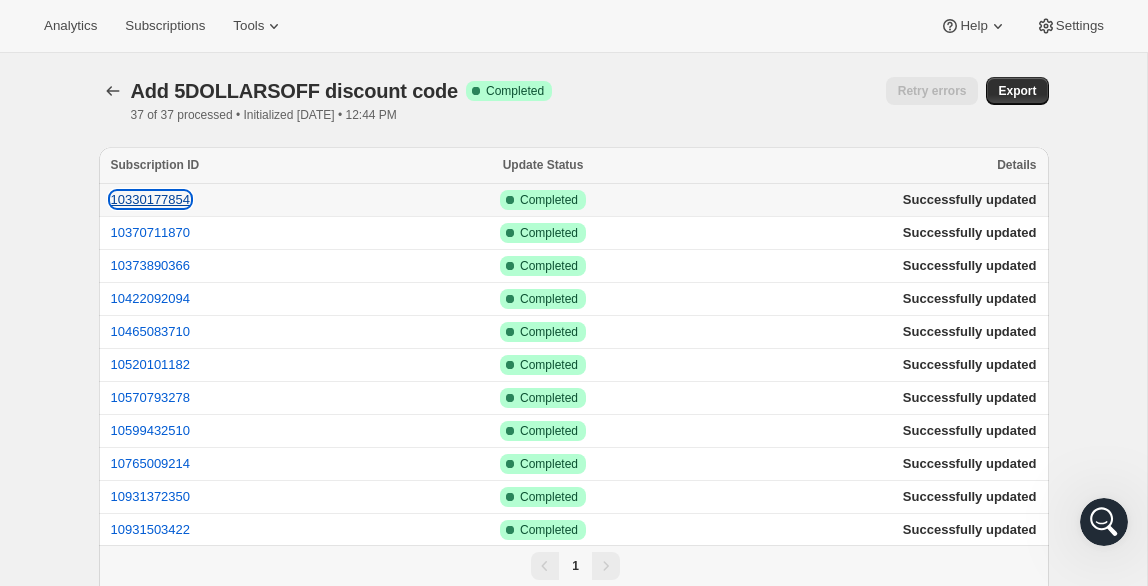 click on "10330177854" at bounding box center (151, 199) 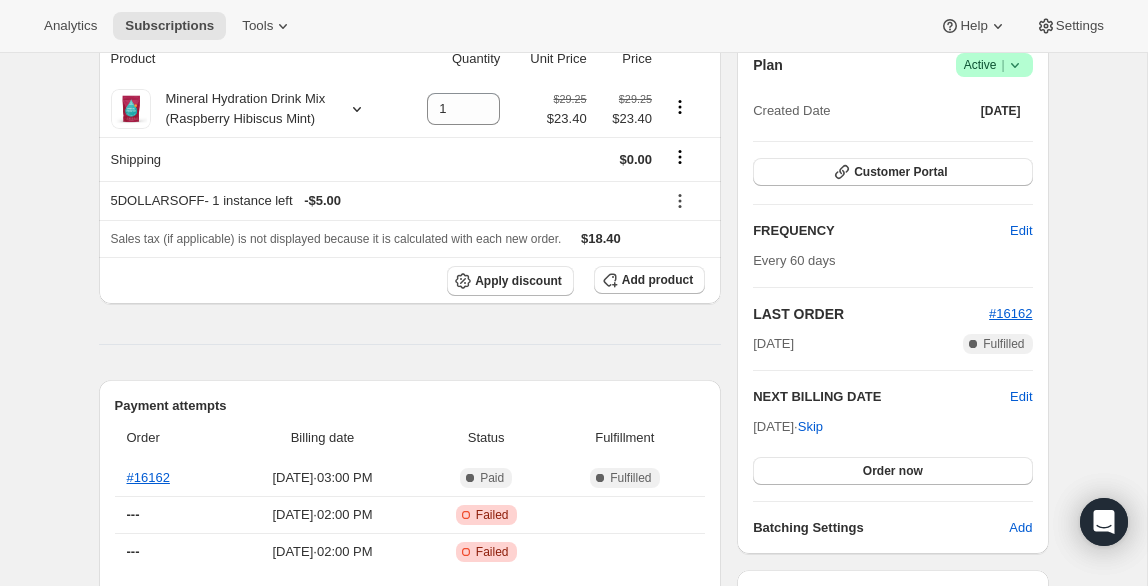 scroll, scrollTop: 0, scrollLeft: 0, axis: both 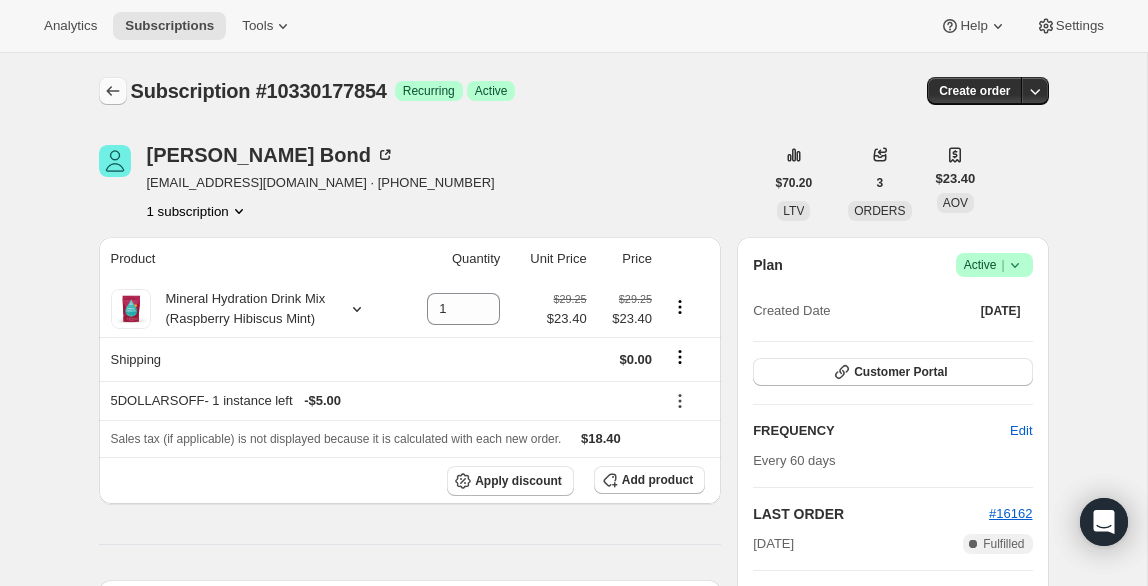 click 